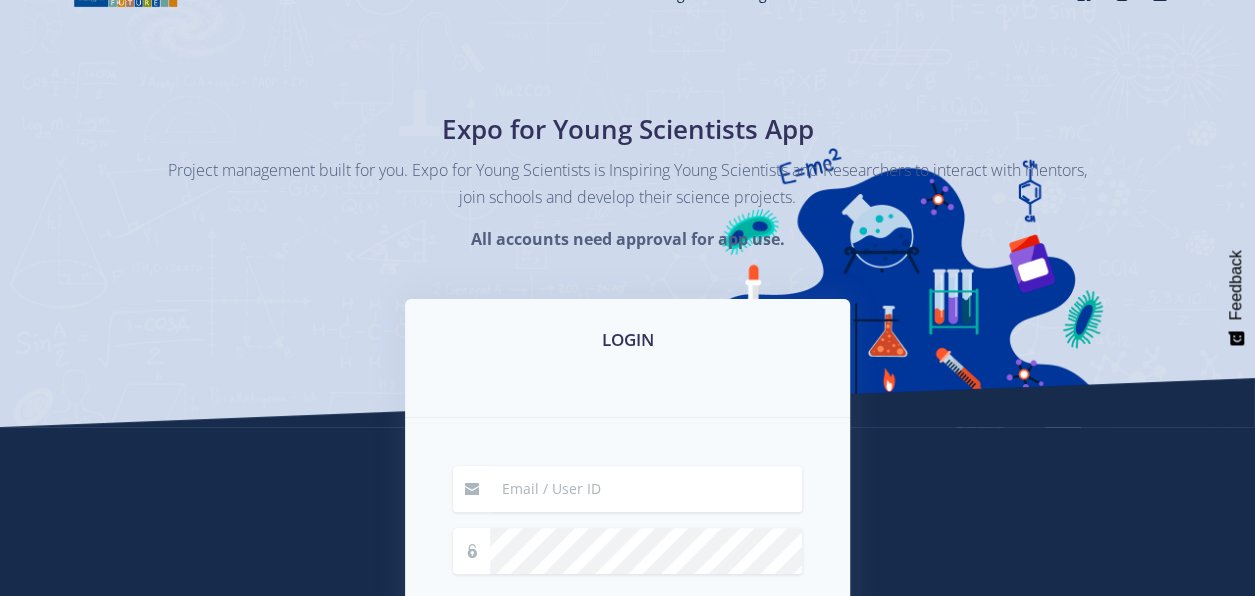 scroll, scrollTop: 340, scrollLeft: 0, axis: vertical 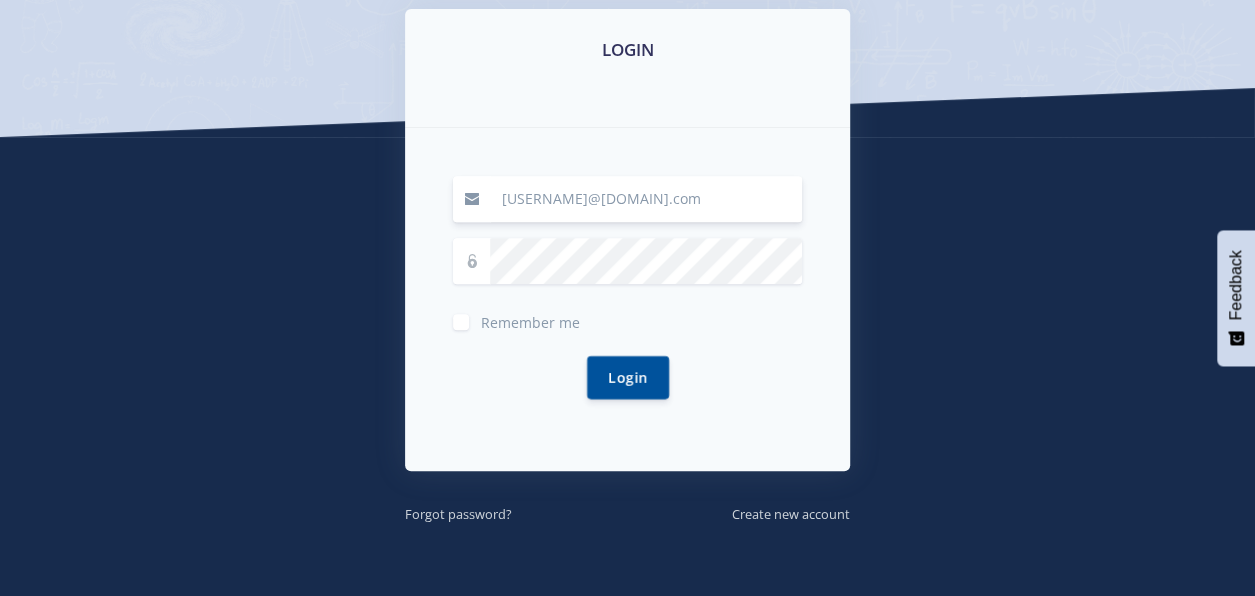 click on "RAZZLANGSON@GMAIL.COM" at bounding box center [646, 199] 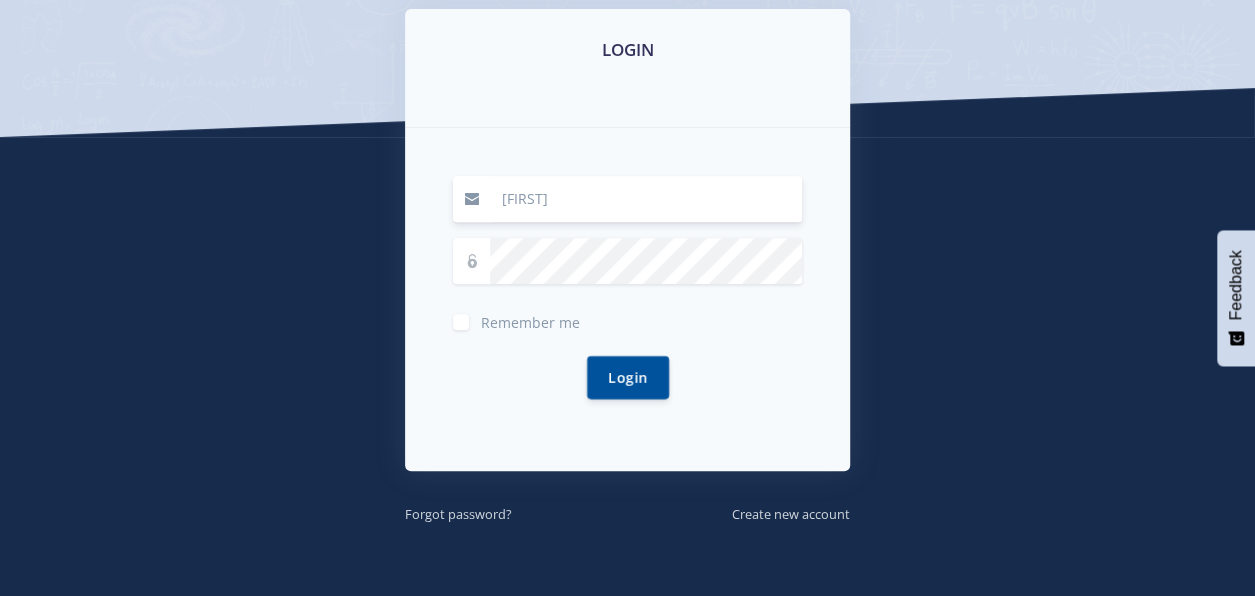 type on "naadirahlangson@gmail.com" 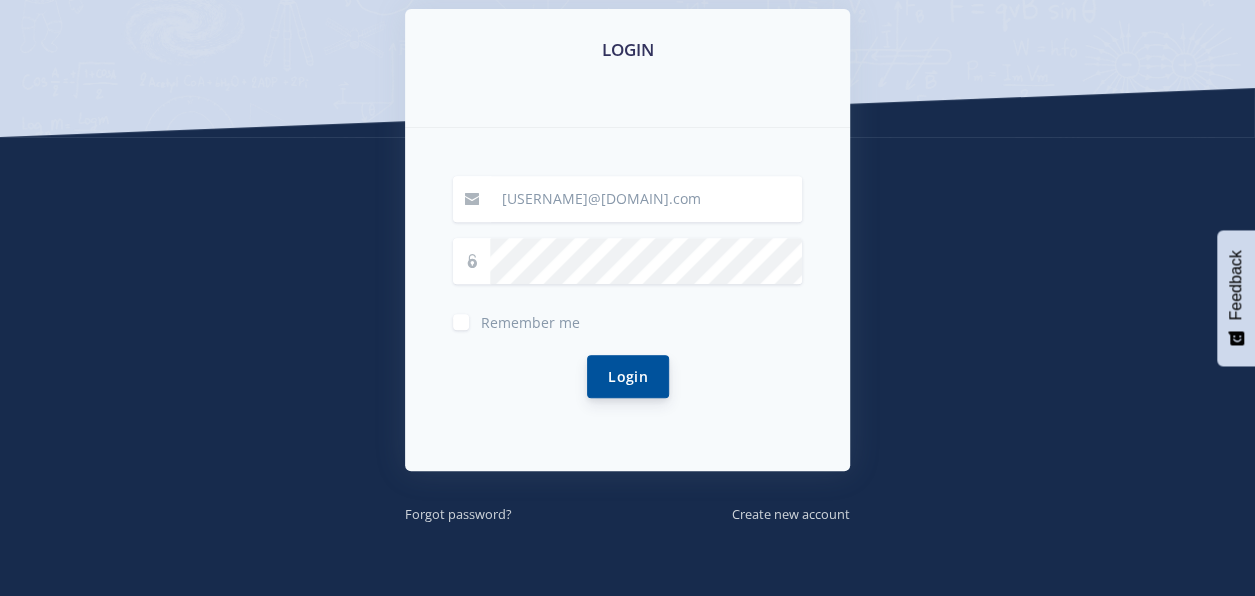 click on "Login" at bounding box center [628, 376] 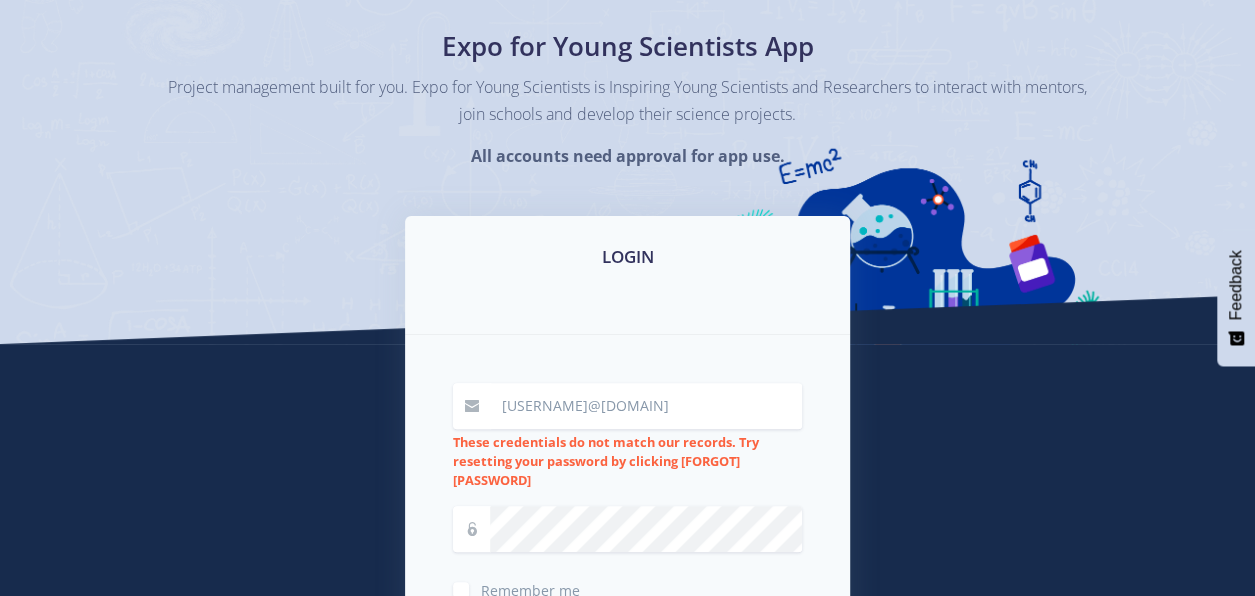 scroll, scrollTop: 150, scrollLeft: 0, axis: vertical 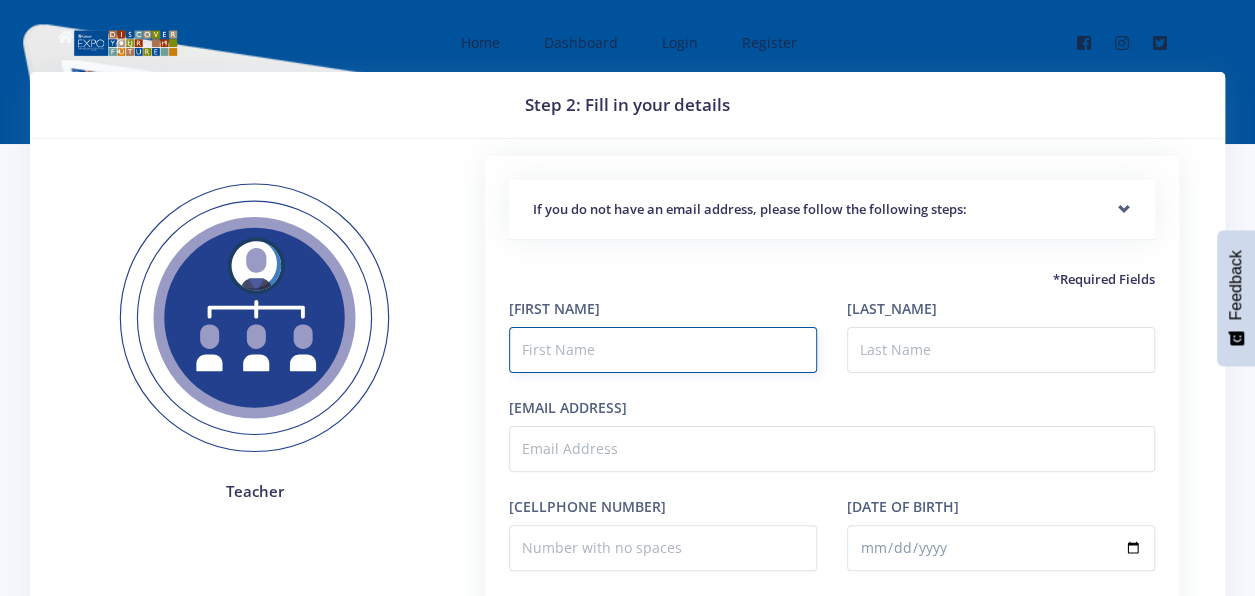 click at bounding box center [663, 350] 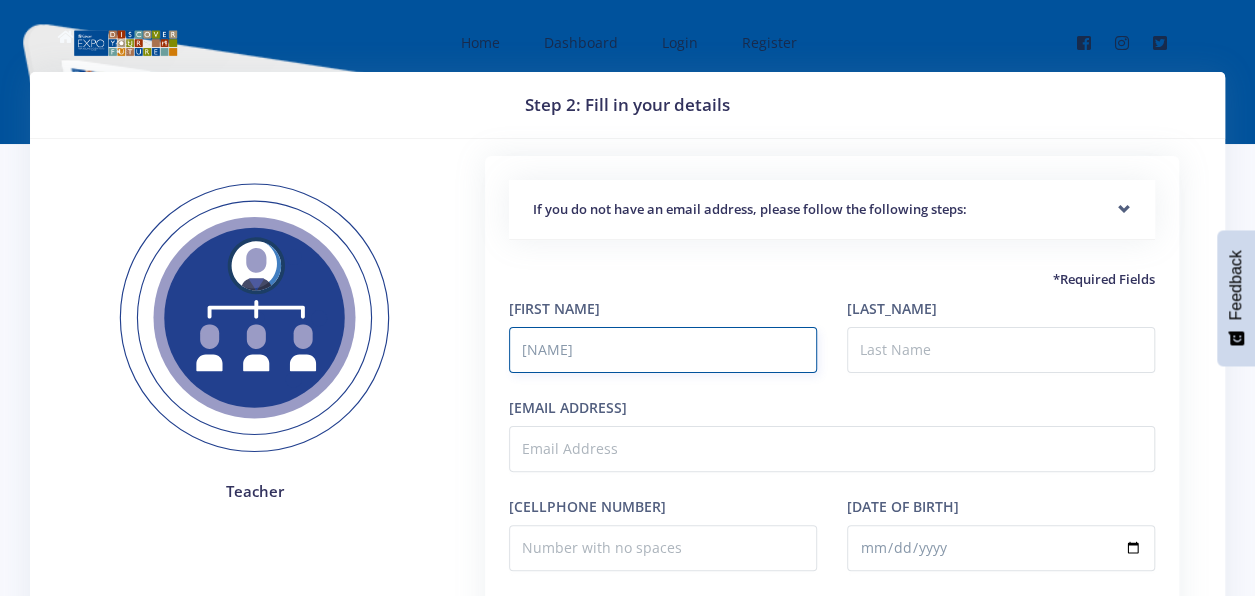 type on "[NAME]" 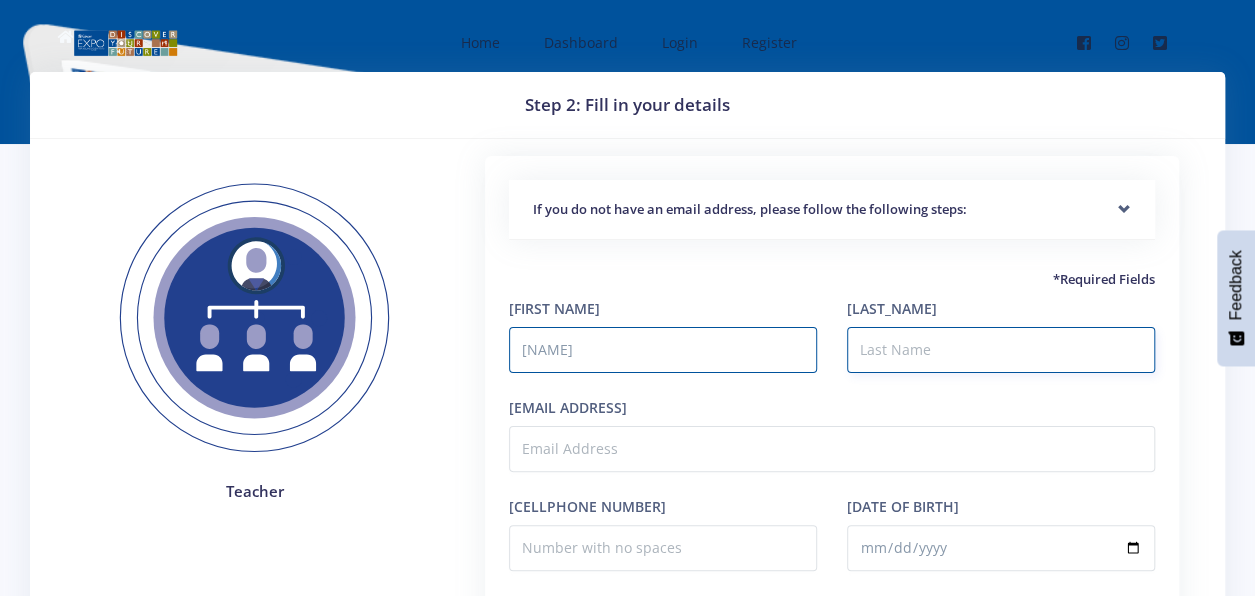 click on "[LAST_NAME]" at bounding box center [1001, 350] 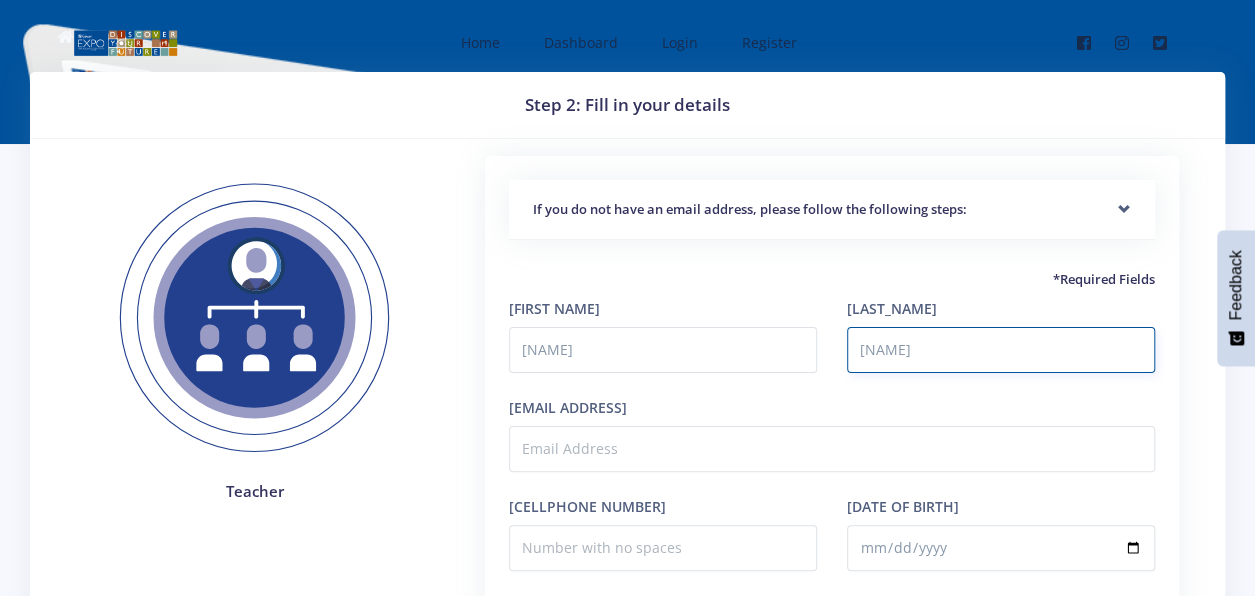 type on "[NAME]" 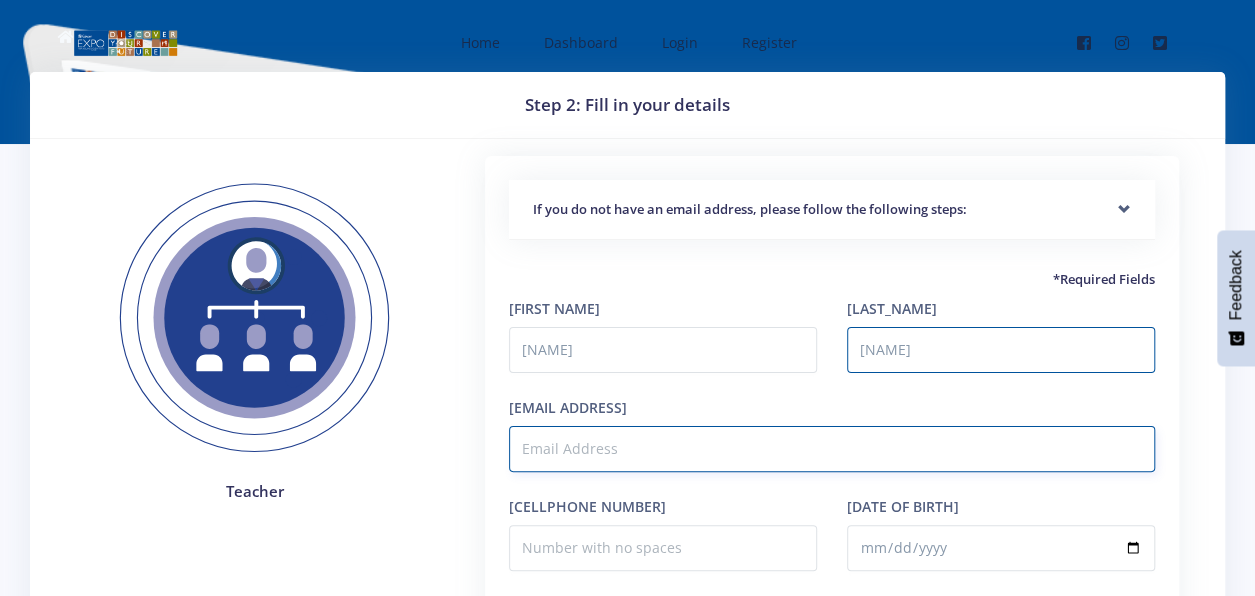 click on "[EMAIL ADDRESS]" at bounding box center [832, 449] 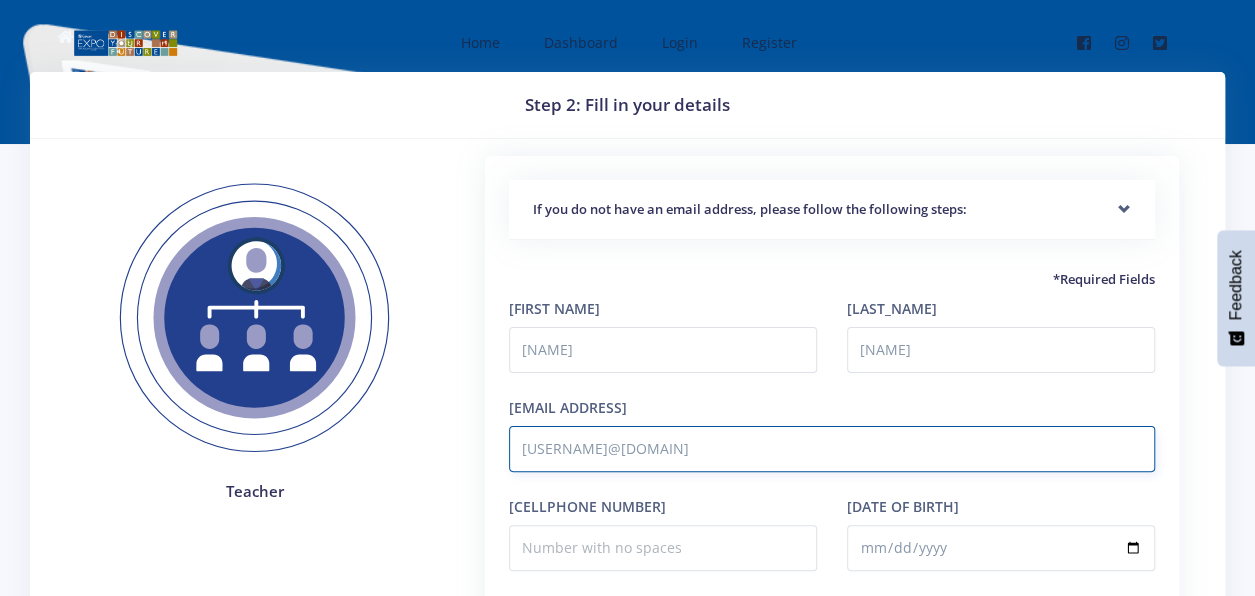 type on "[USERNAME]@[DOMAIN]" 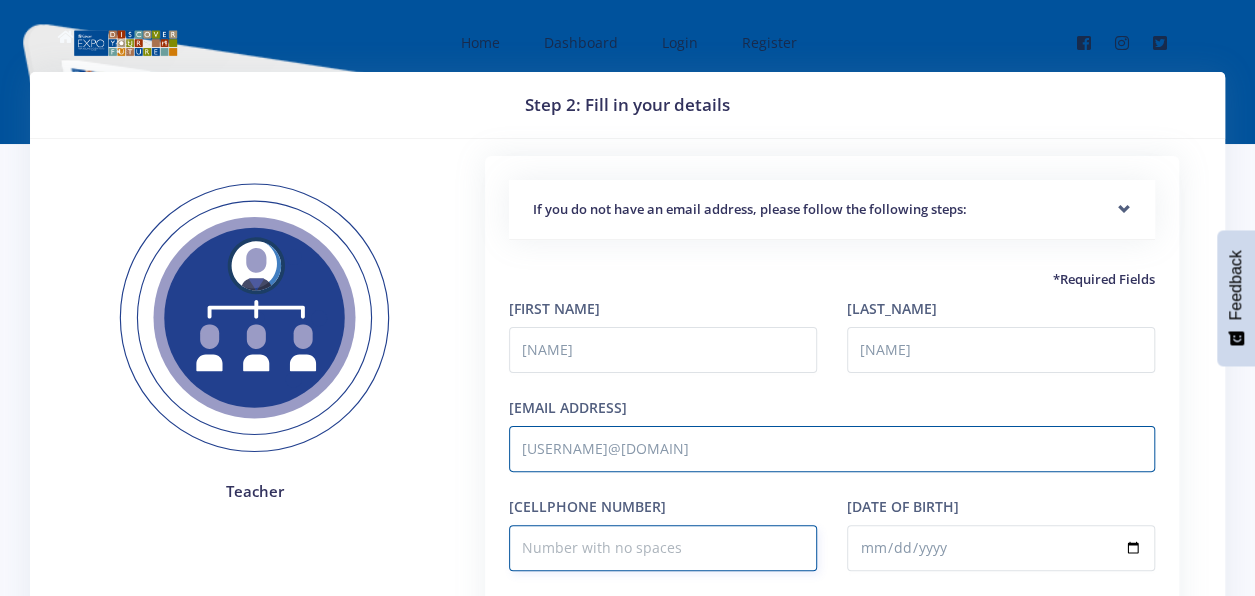 click on "[CELLPHONE NUMBER]" at bounding box center [663, 548] 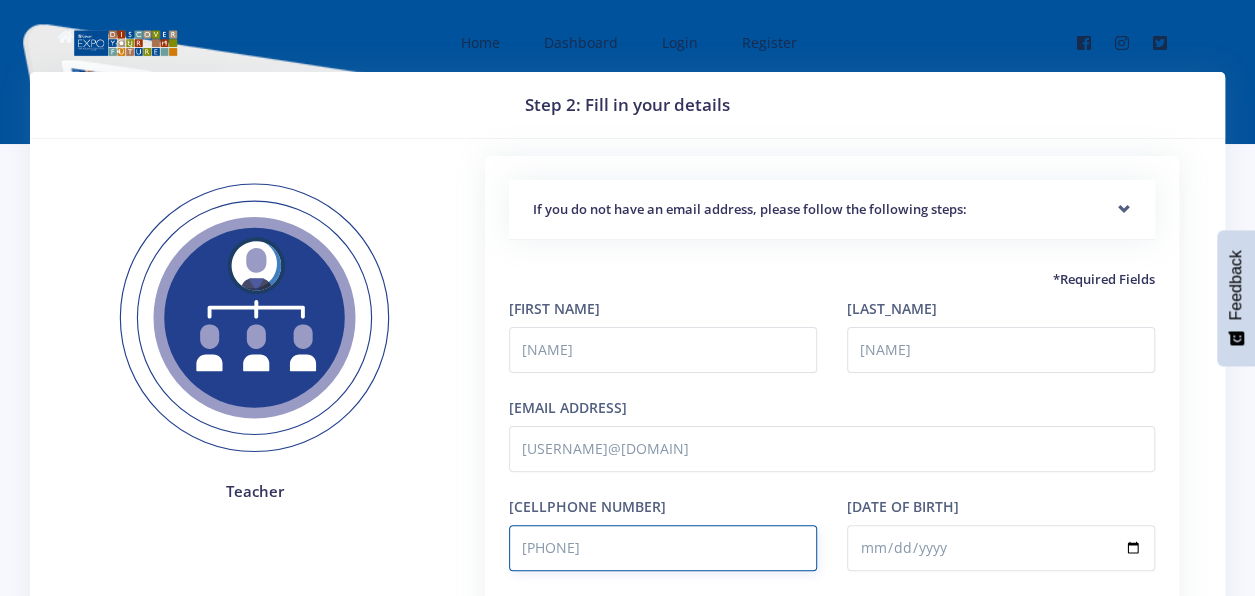 type on "[PHONE]" 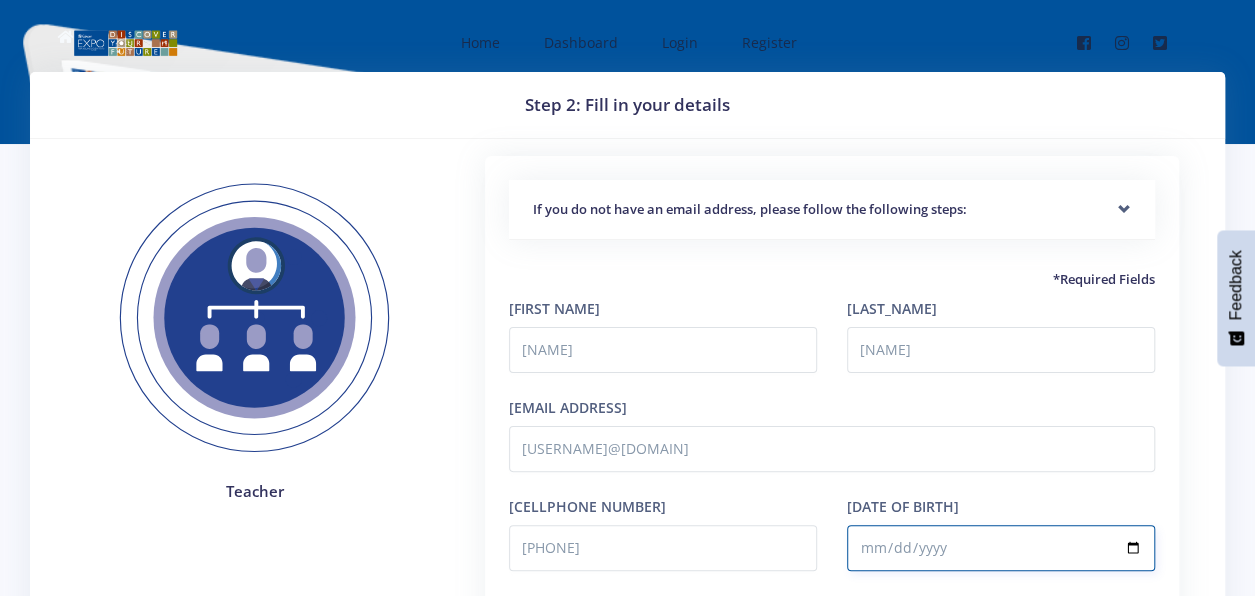 click on "[DATE OF BIRTH]" at bounding box center (1001, 548) 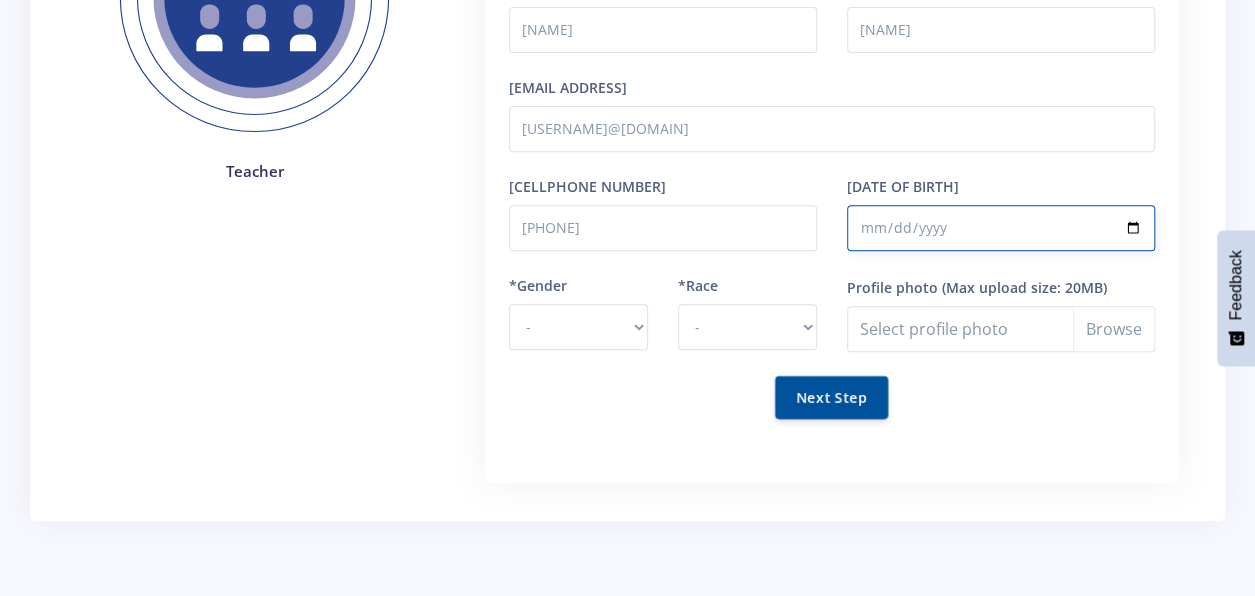 scroll, scrollTop: 337, scrollLeft: 0, axis: vertical 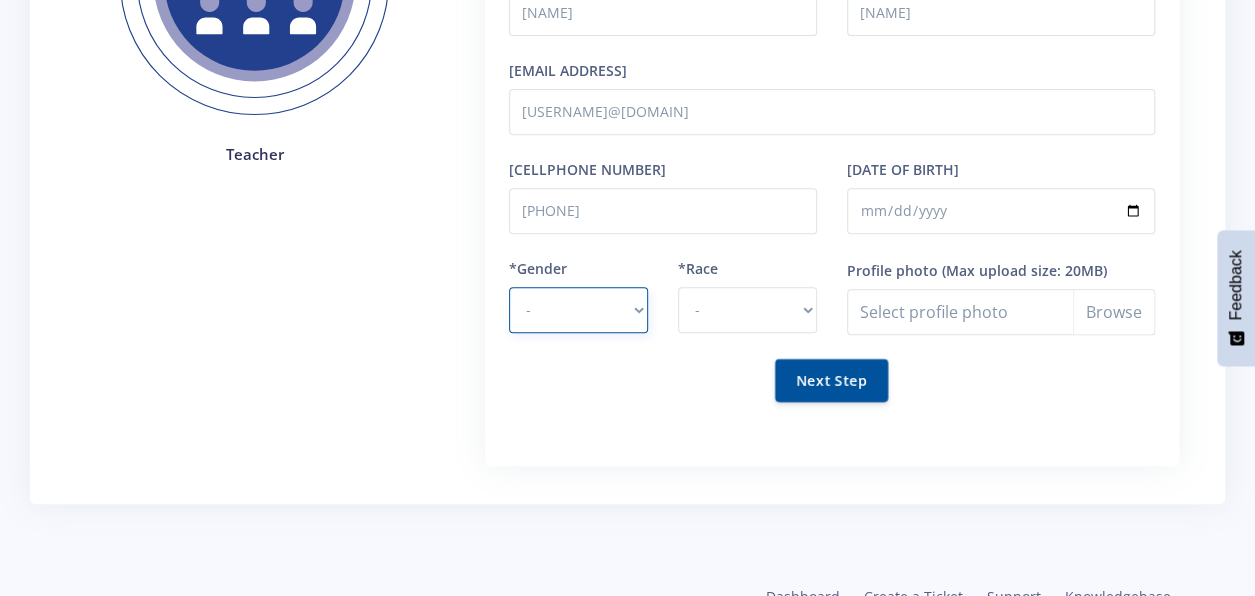 click on "-
Male
Female" at bounding box center [578, 310] 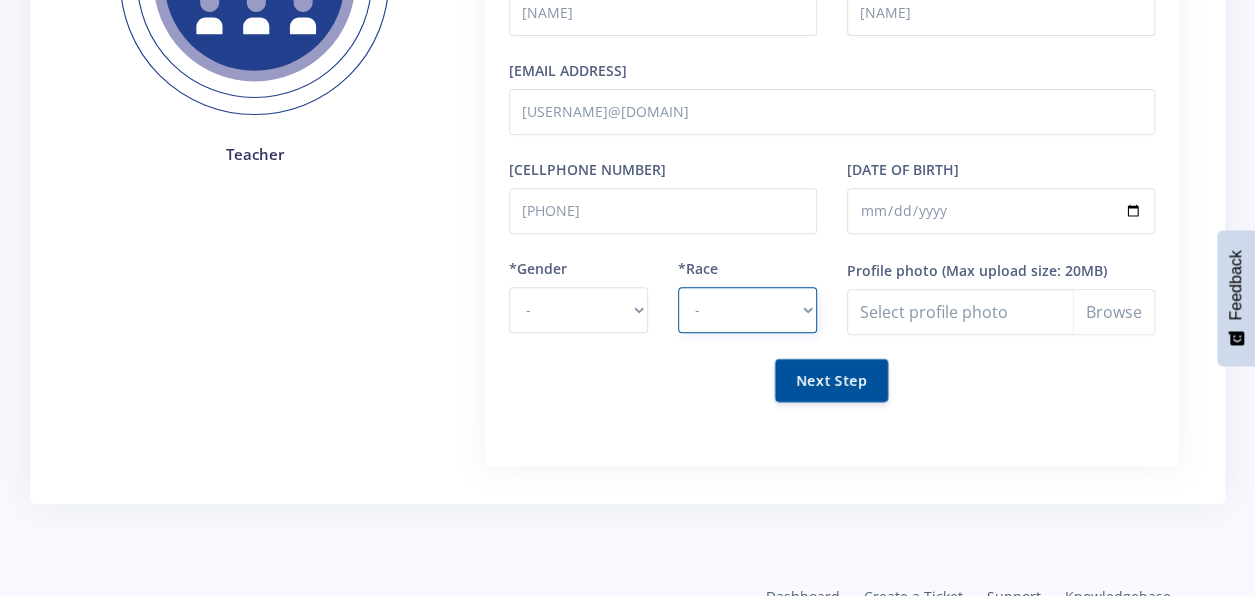 click on "-
African
Asian
Coloured
Indian
White
Other" at bounding box center [747, 310] 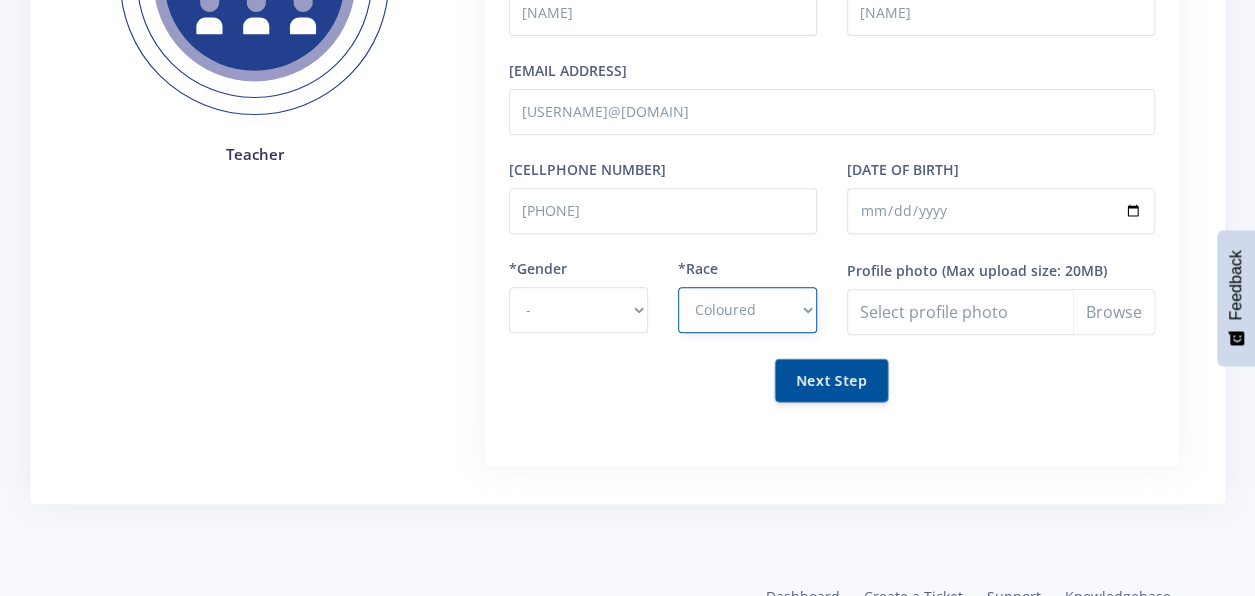 click on "-
African
Asian
Coloured
Indian
White
Other" at bounding box center (747, 310) 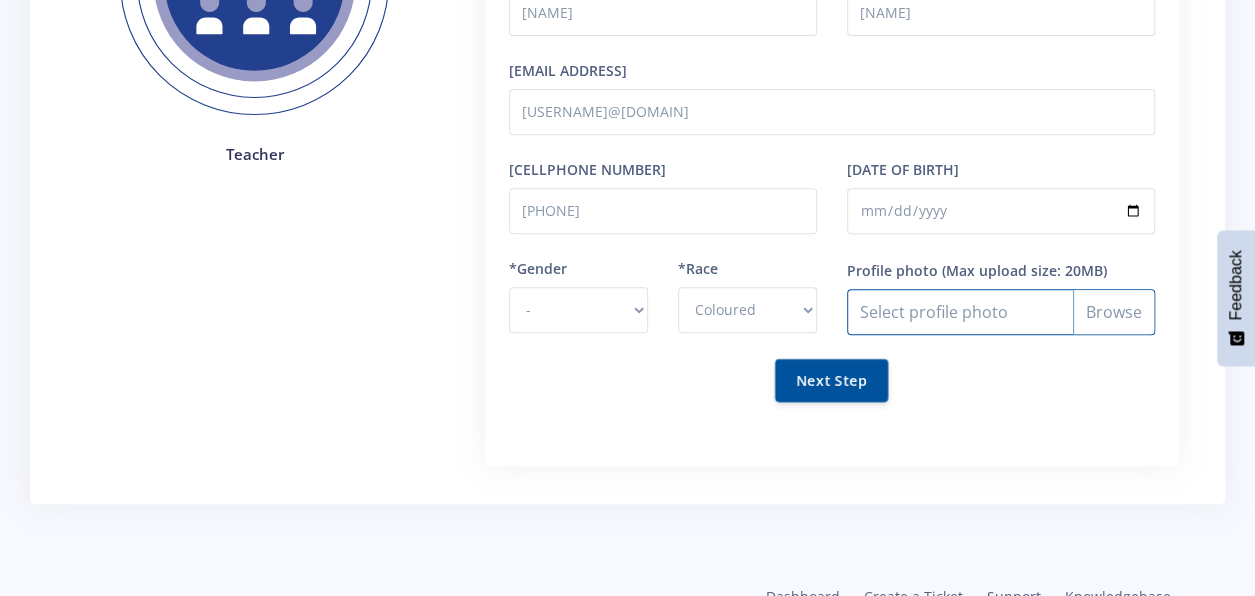 click on "Profile photo" at bounding box center (1001, 312) 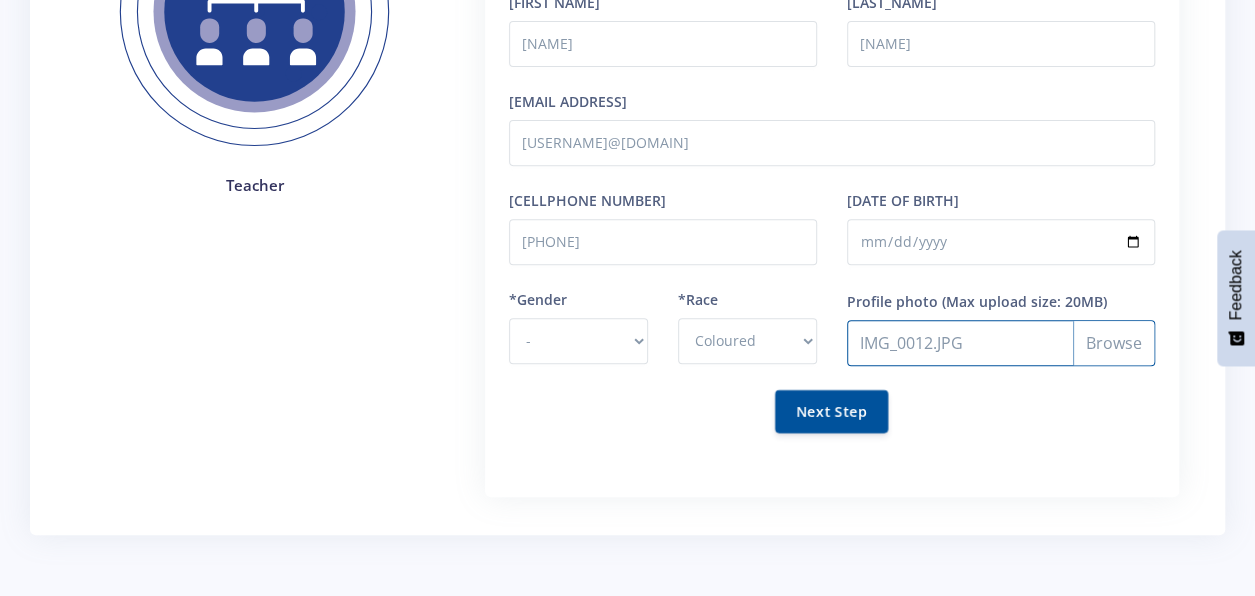 scroll, scrollTop: 323, scrollLeft: 0, axis: vertical 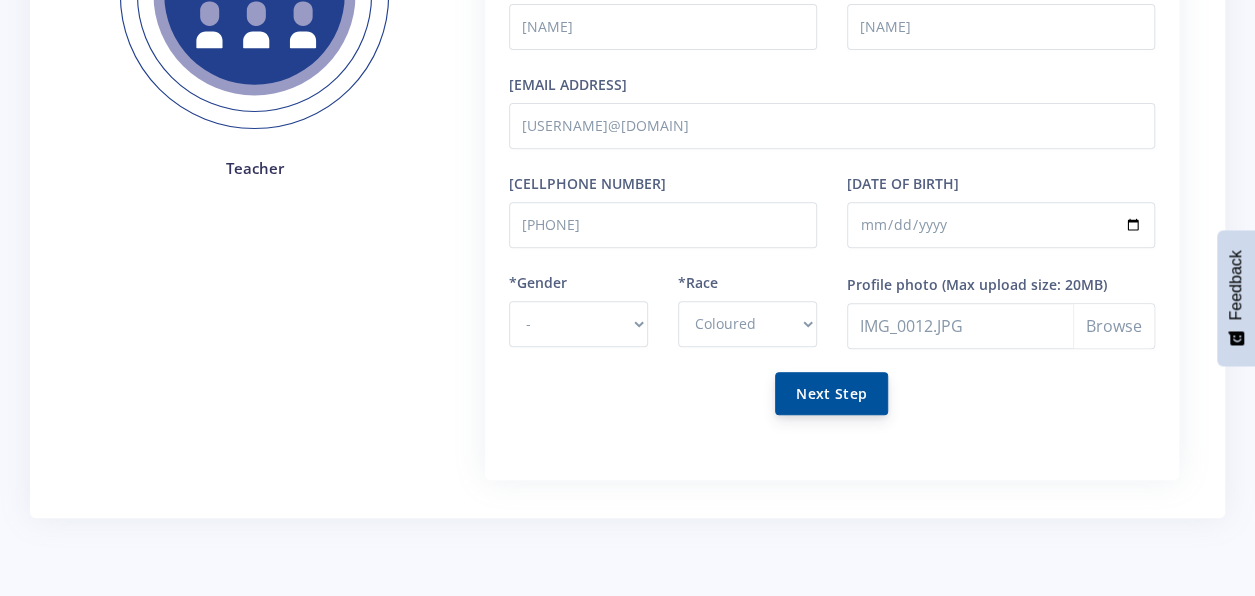 click on "Next
Step" at bounding box center (831, 393) 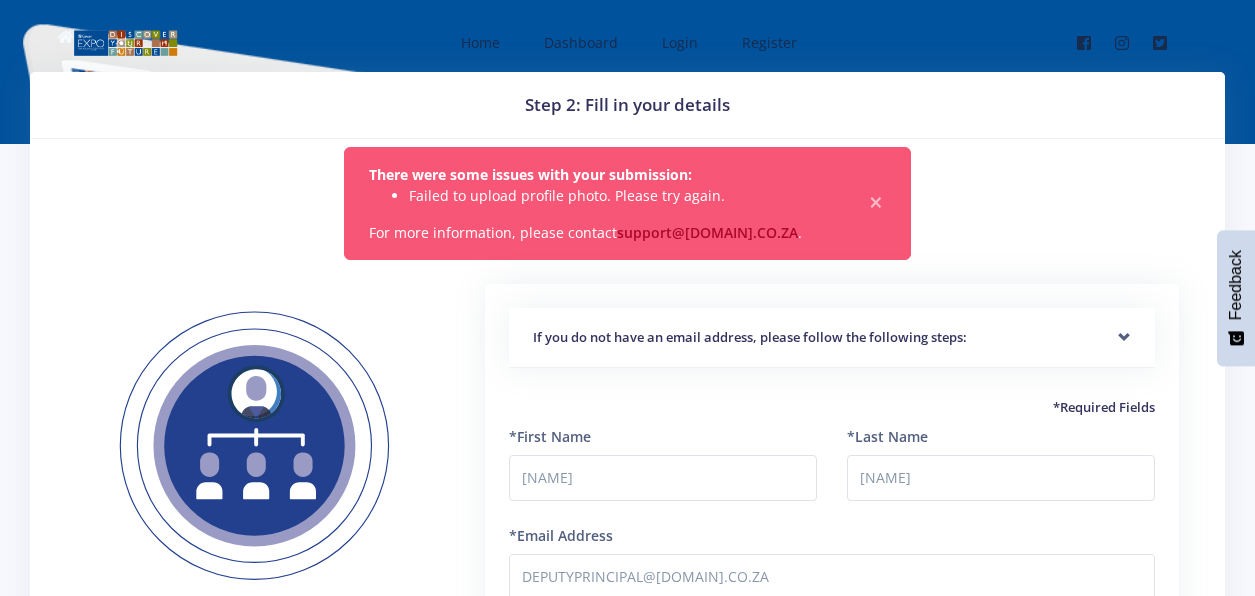 scroll, scrollTop: 0, scrollLeft: 0, axis: both 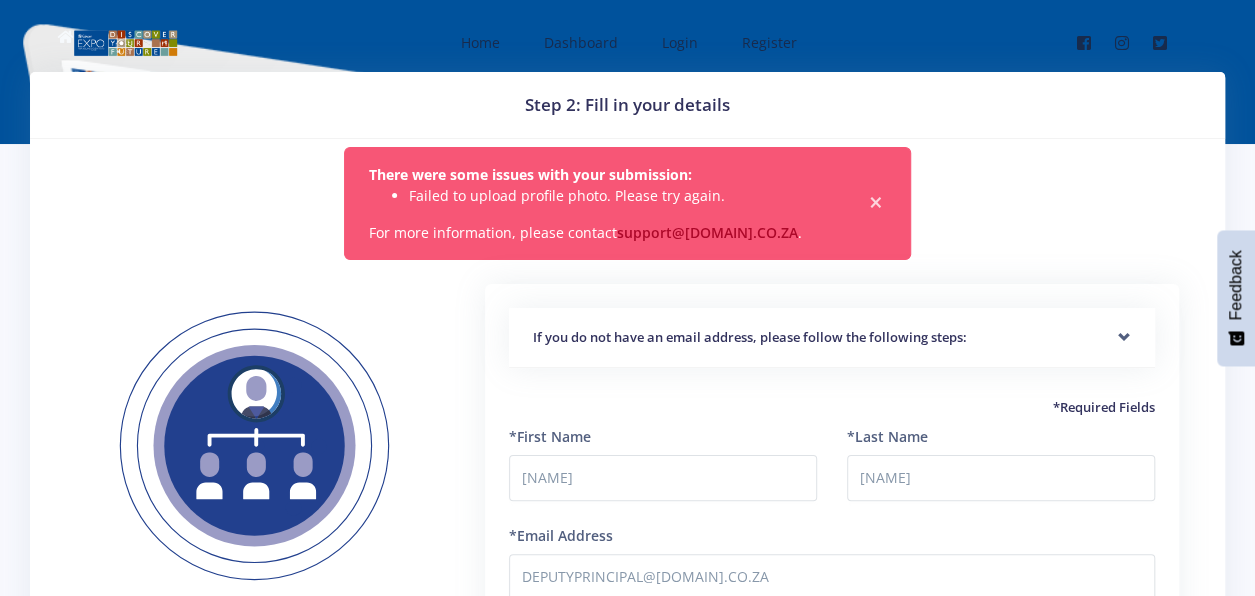 click on "×" at bounding box center (876, 203) 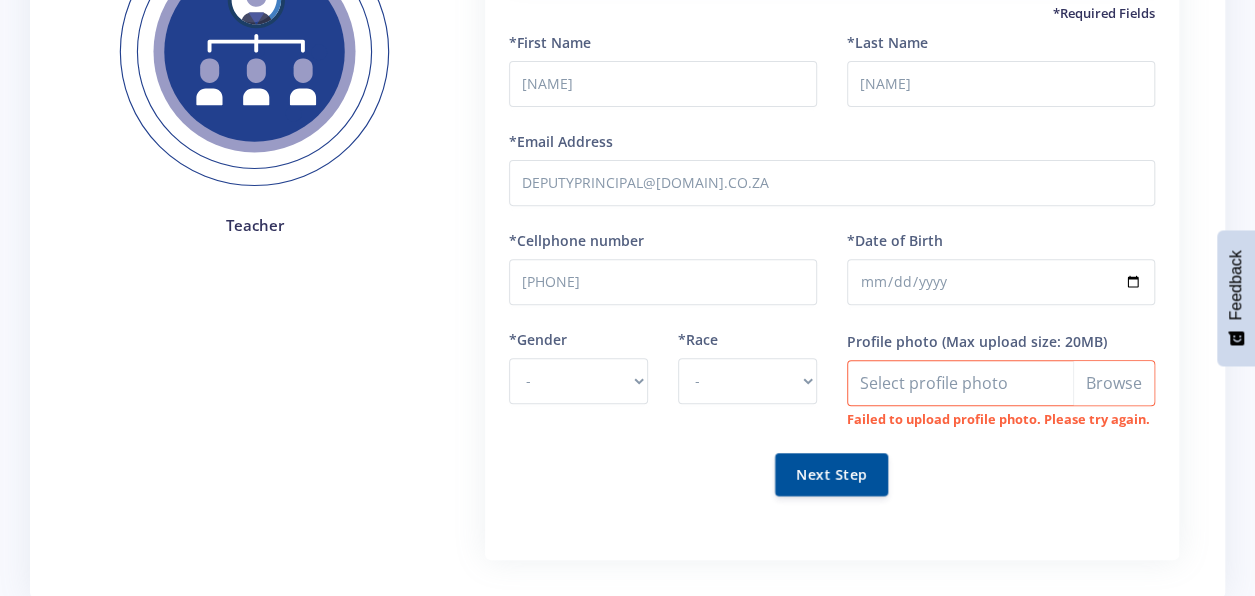 scroll, scrollTop: 350, scrollLeft: 0, axis: vertical 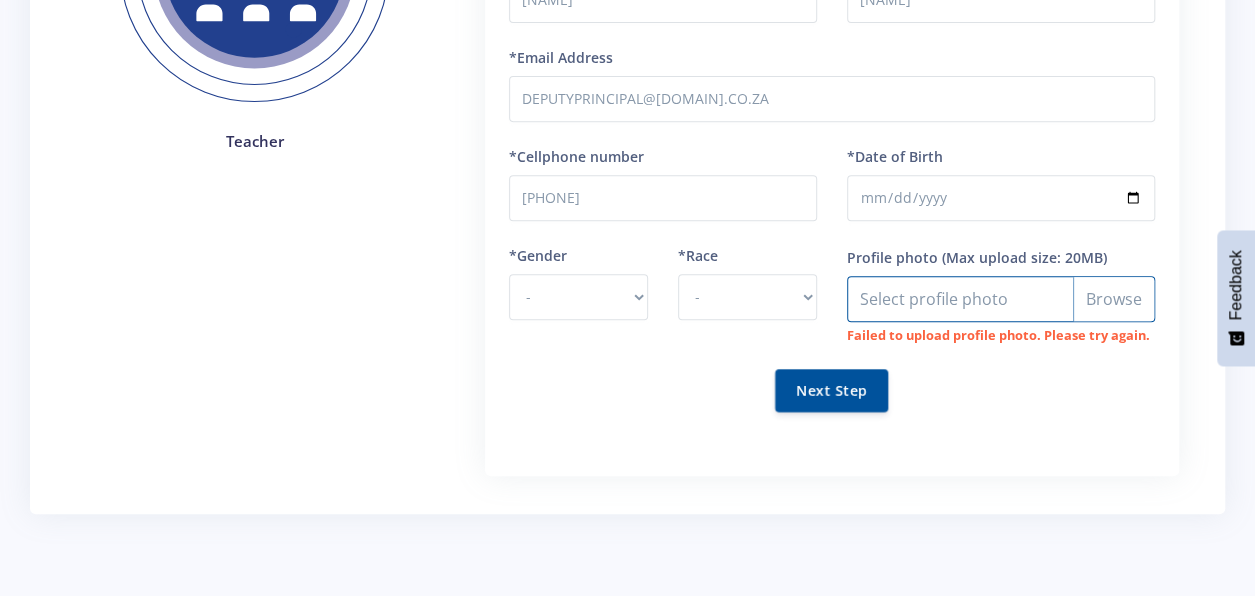 click on "Profile photo" at bounding box center [1001, 299] 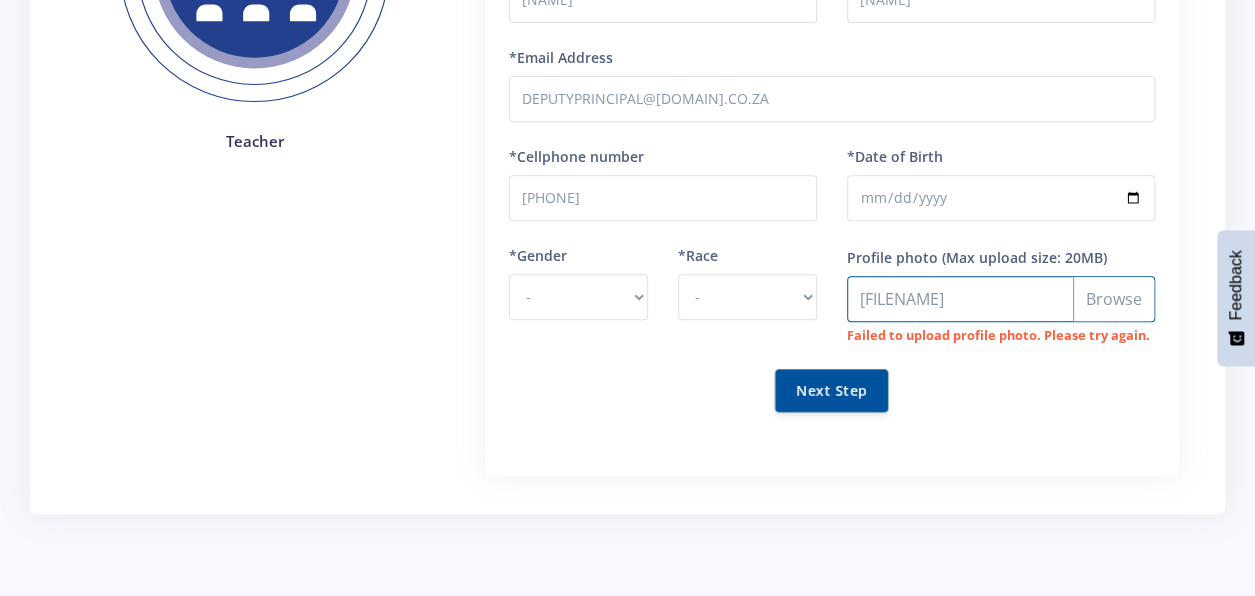 click on "Profile photo" at bounding box center (1001, 299) 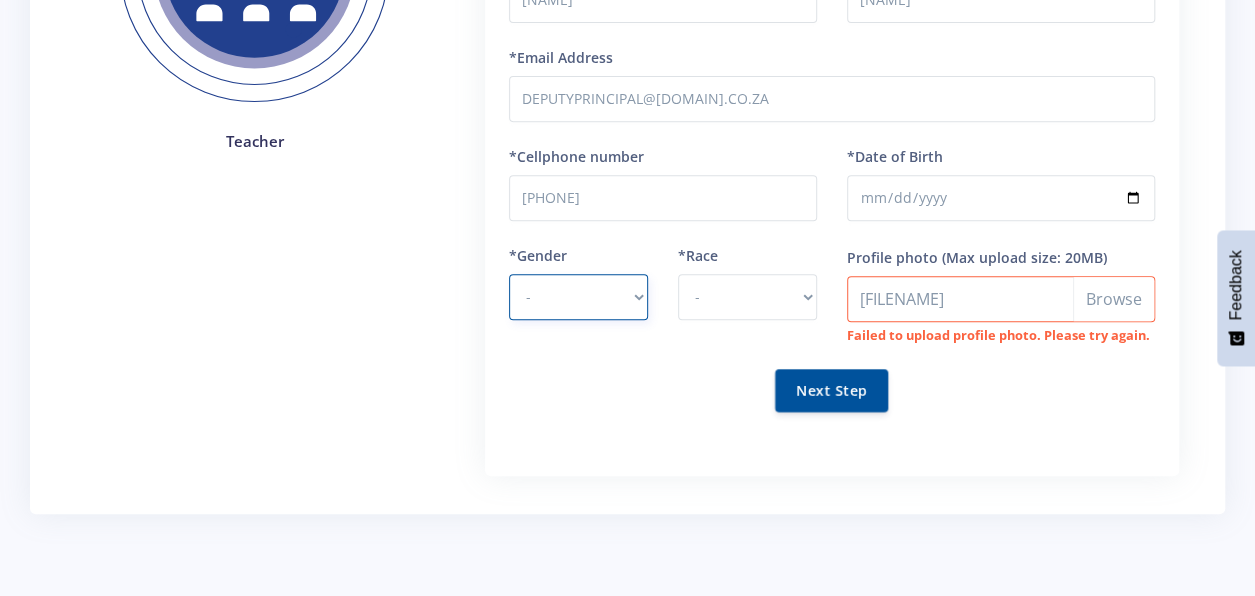 click on "-
Male
Female" at bounding box center [578, 297] 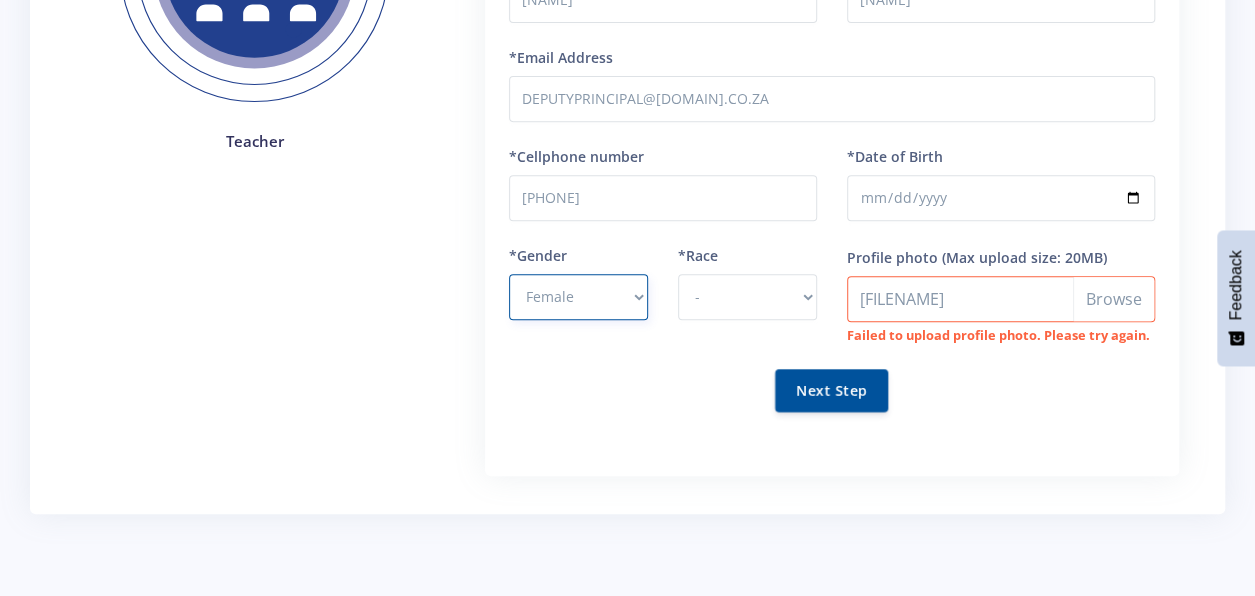 click on "-
Male
Female" at bounding box center [578, 297] 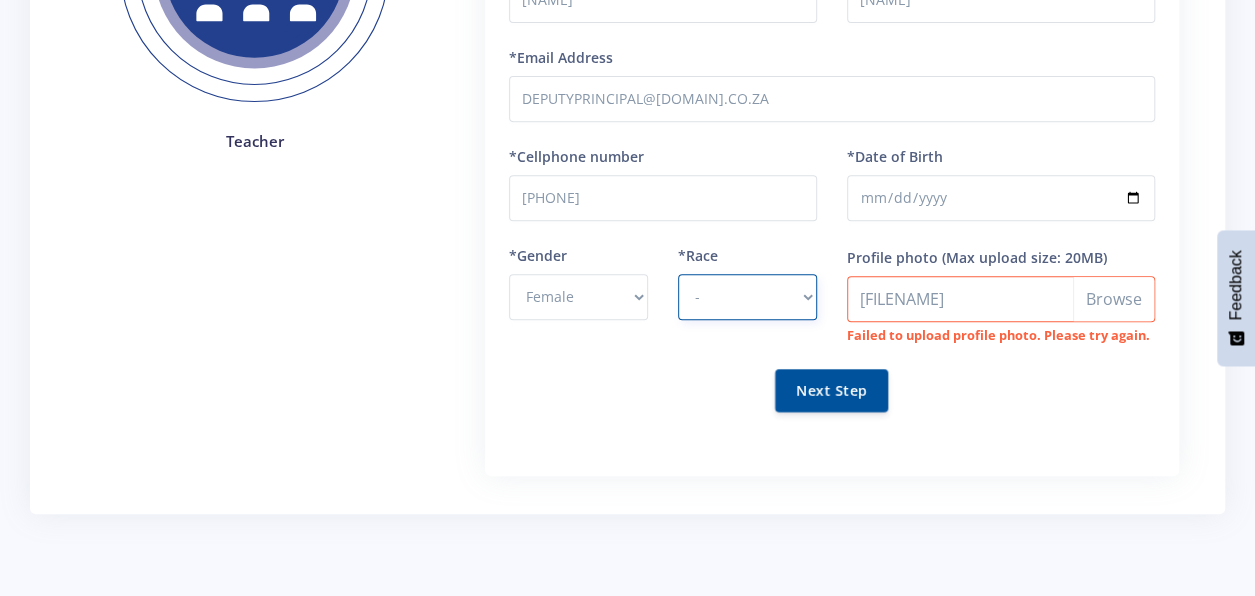 click on "-
African
Asian
Coloured
Indian
White
Other" at bounding box center [747, 297] 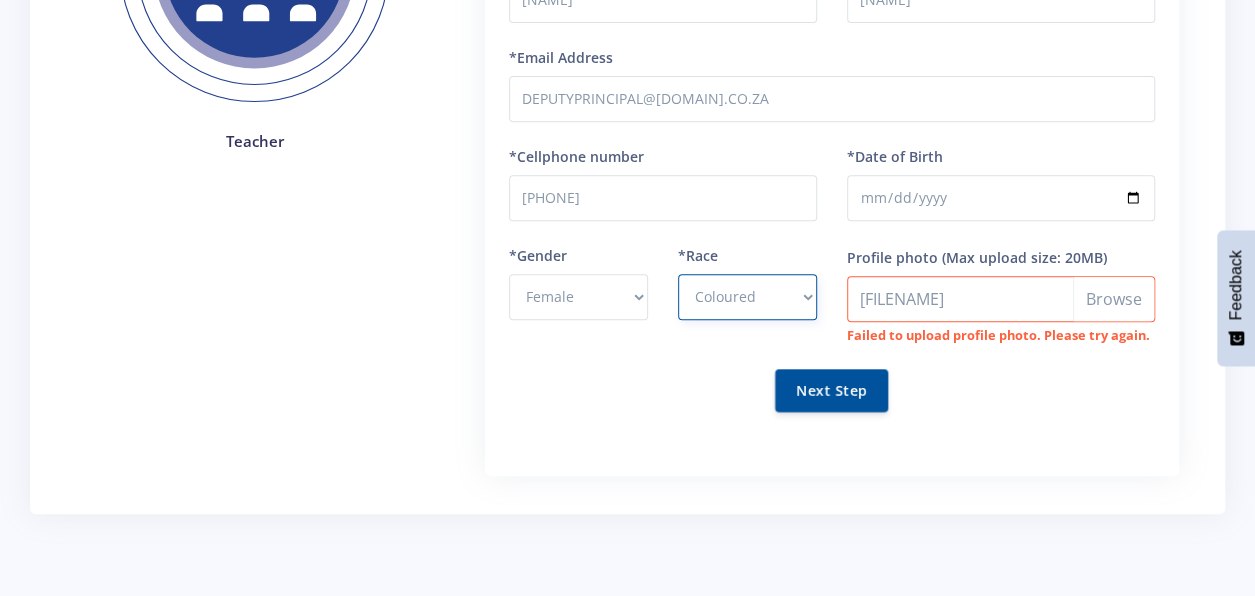 click on "-
African
Asian
Coloured
Indian
White
Other" at bounding box center [747, 297] 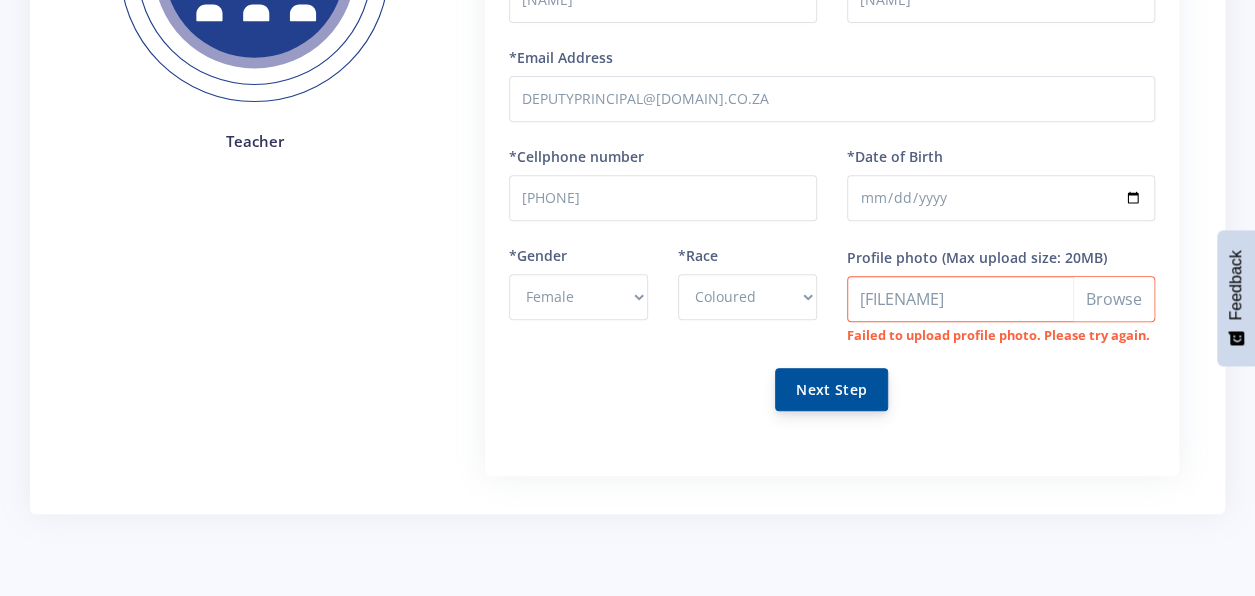 click on "Next
Step" at bounding box center [831, 389] 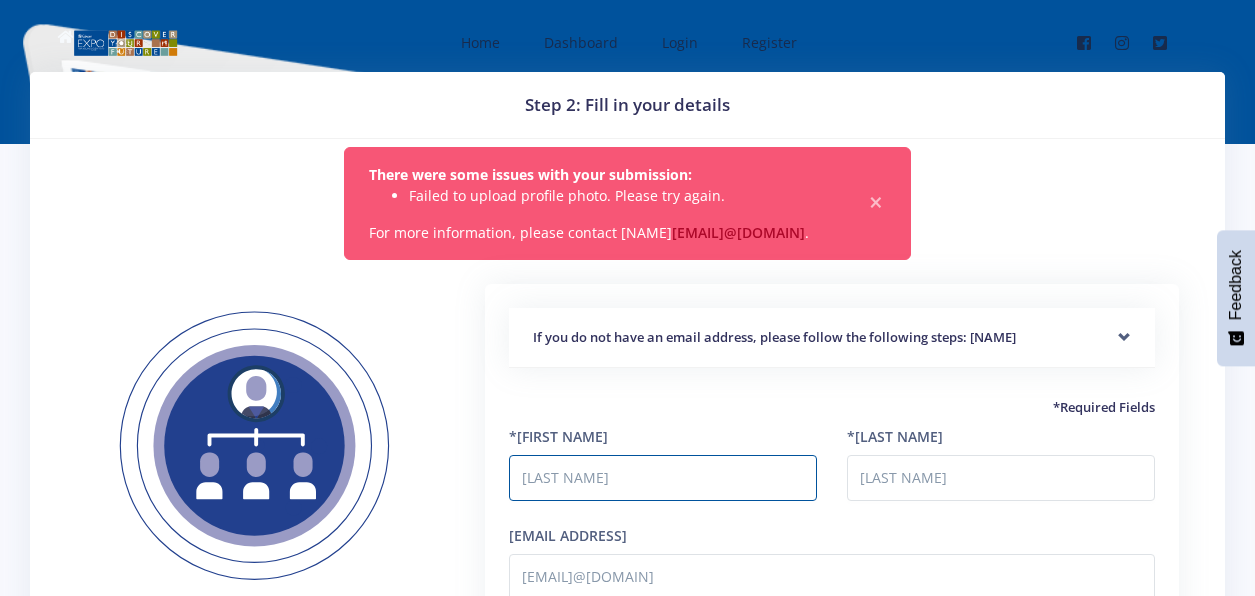 scroll, scrollTop: 0, scrollLeft: 0, axis: both 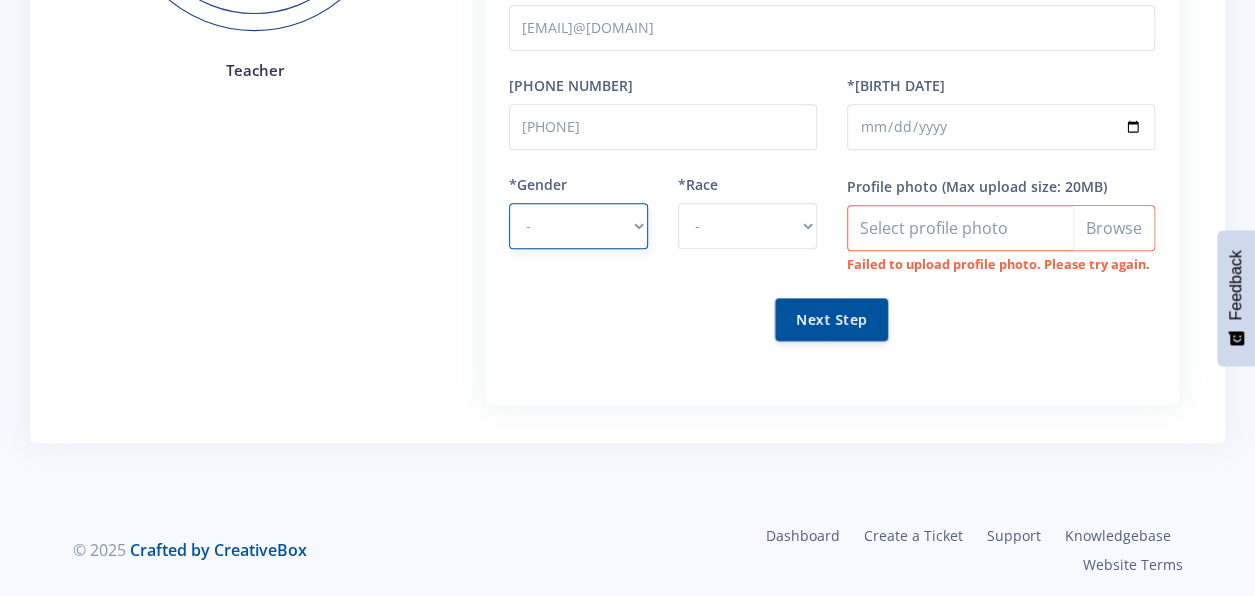 click on "-
Male
Female" at bounding box center (578, 226) 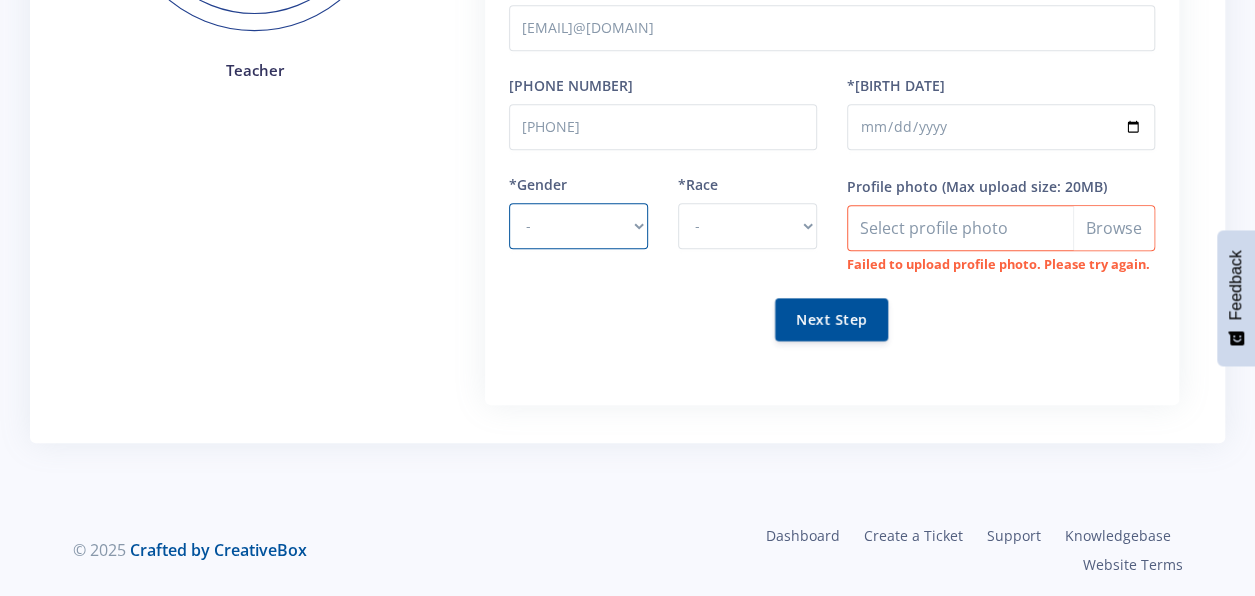 click on "Next
Step" at bounding box center [832, 319] 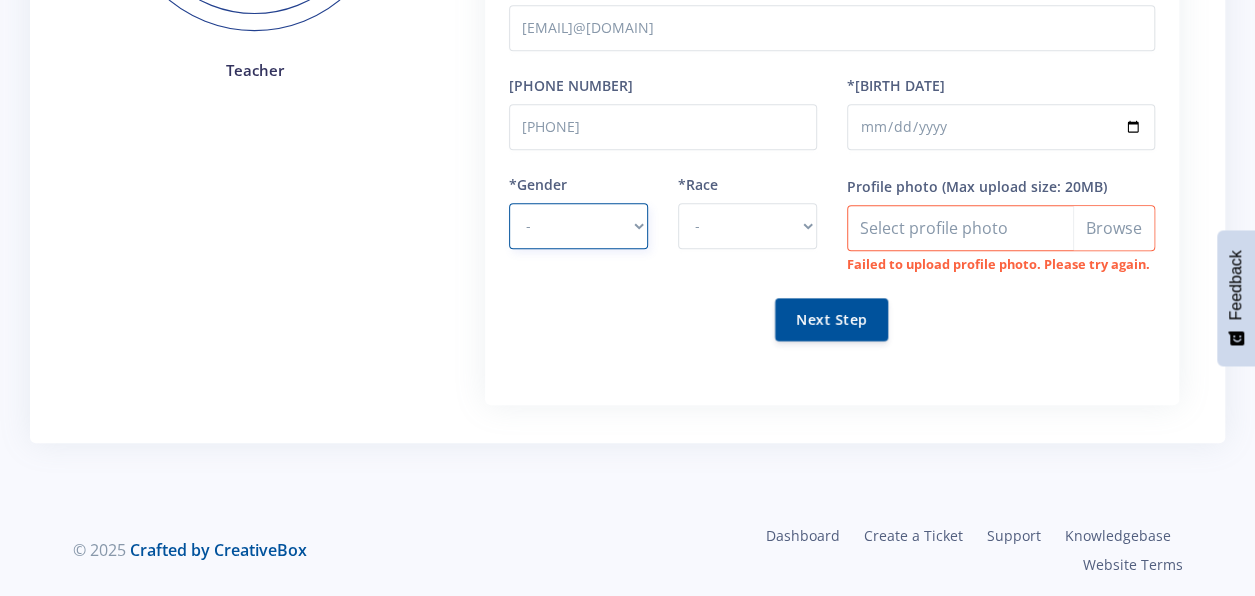 click on "-
Male
Female" at bounding box center (578, 226) 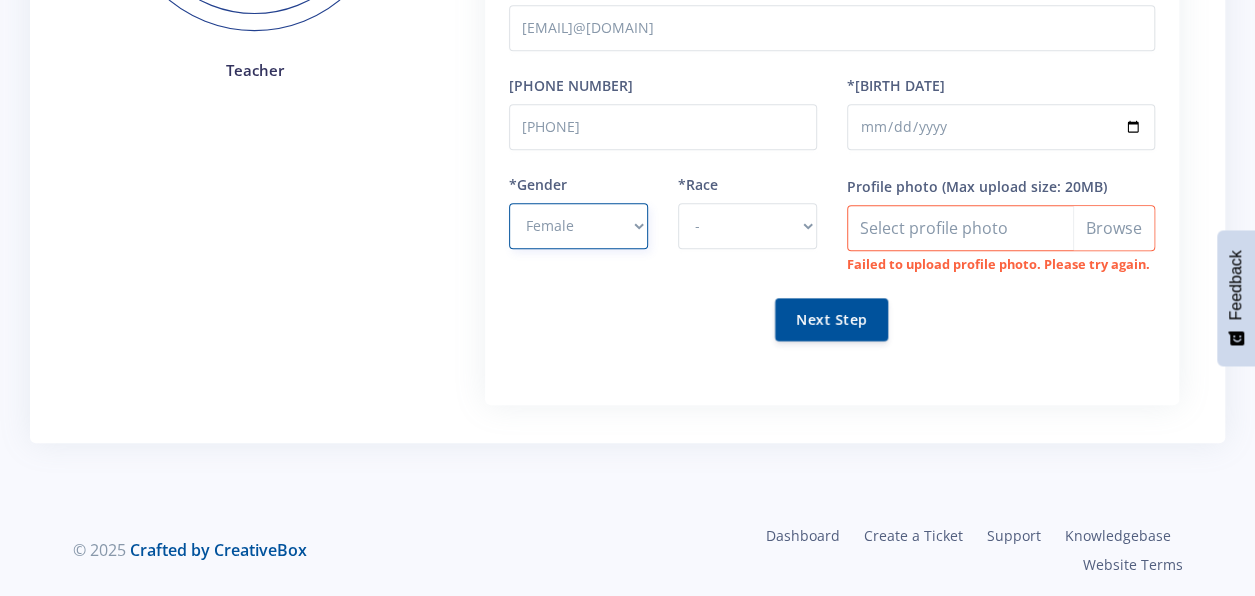 click on "-
Male
Female" at bounding box center [578, 226] 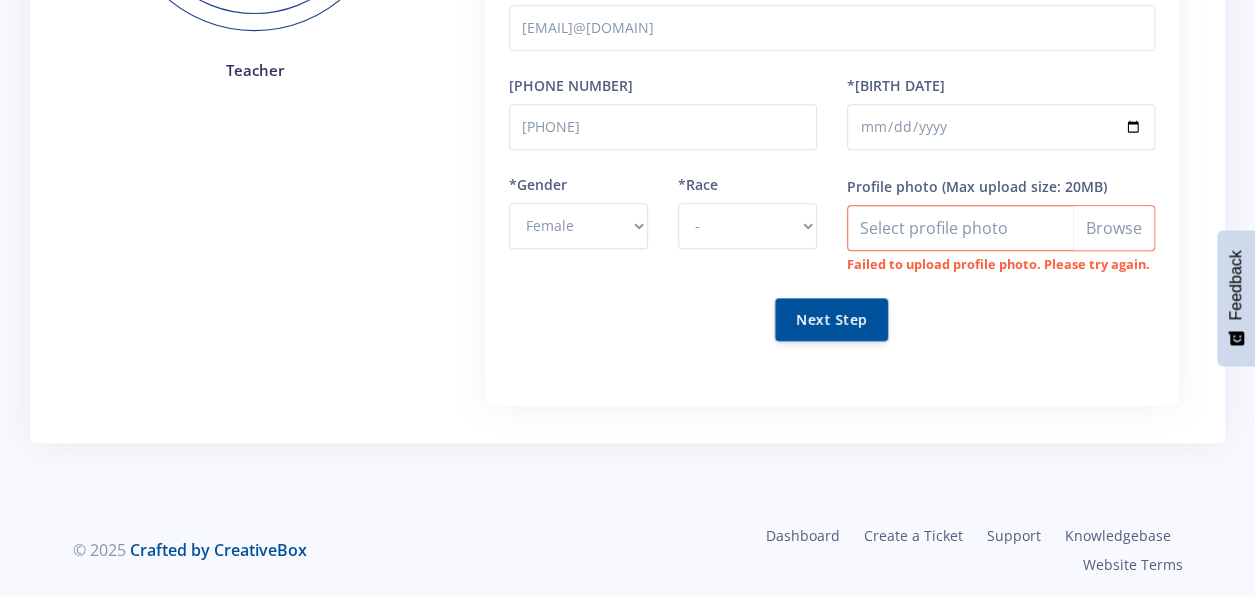 click on "*Race
-
African
Asian
Coloured
Indian
White
Other" at bounding box center (578, 211) 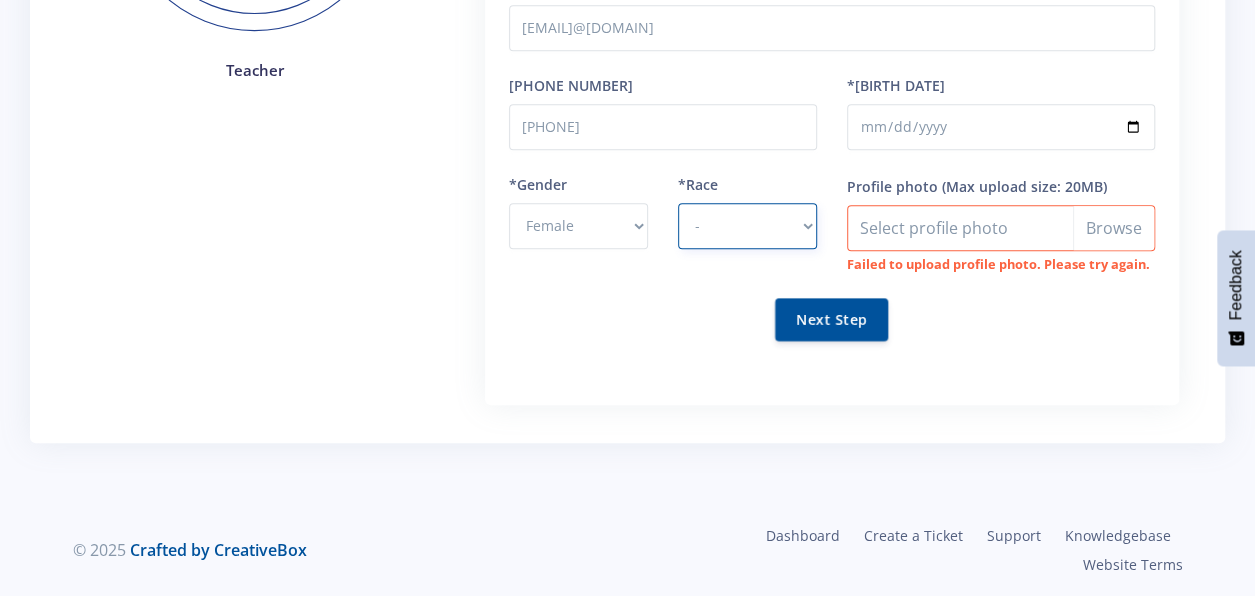 click on "-
African
Asian
Coloured
Indian
White
Other" at bounding box center [747, 226] 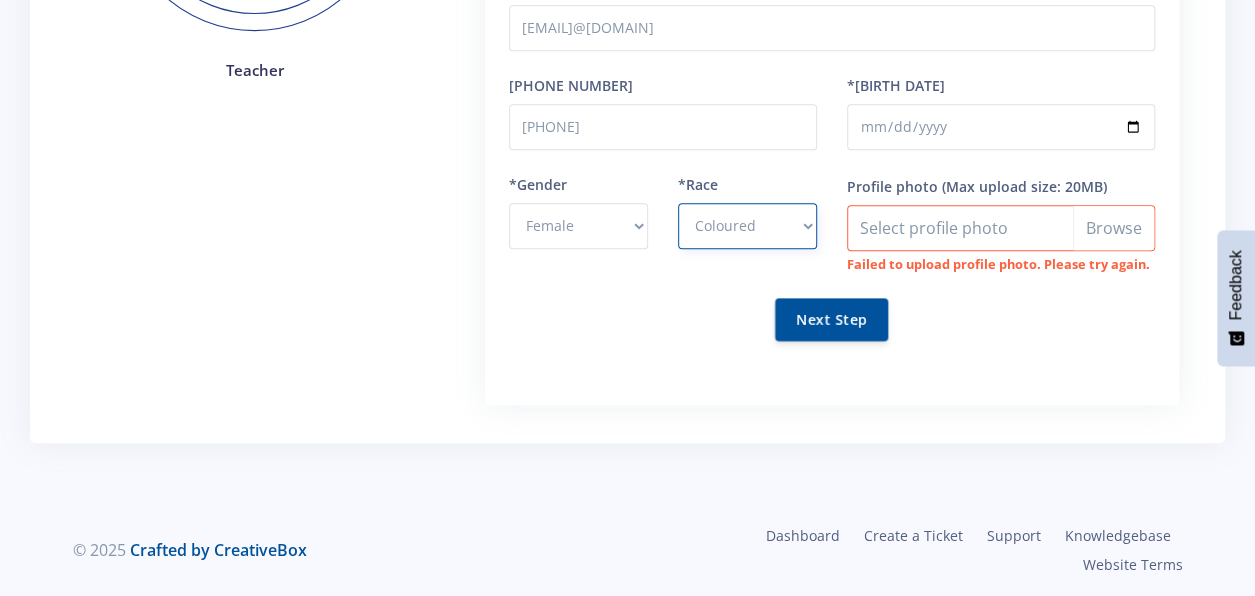 click on "-
African
Asian
Coloured
Indian
White
Other" at bounding box center [747, 226] 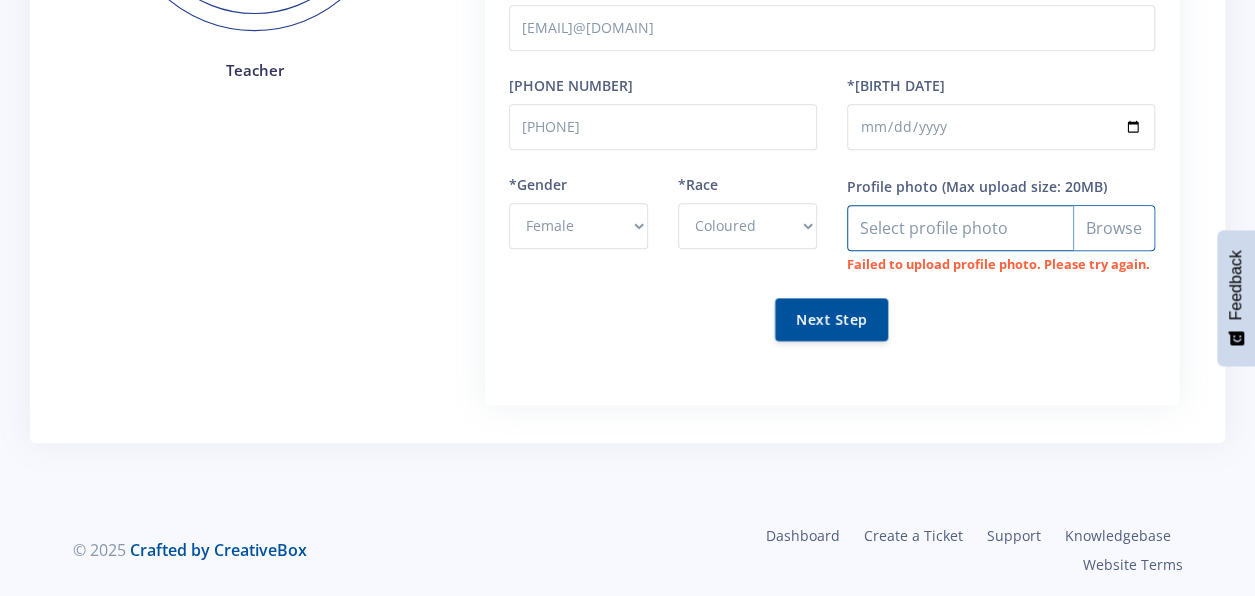 click on "Profile photo" at bounding box center (1001, 228) 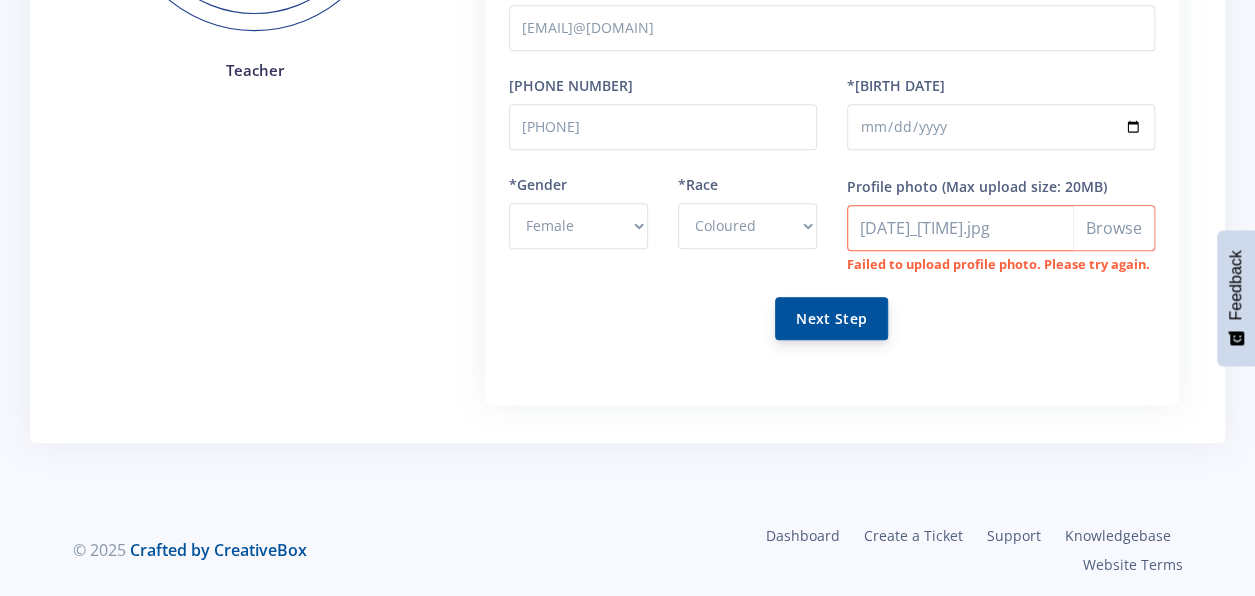 click on "Next
Step" at bounding box center [831, 318] 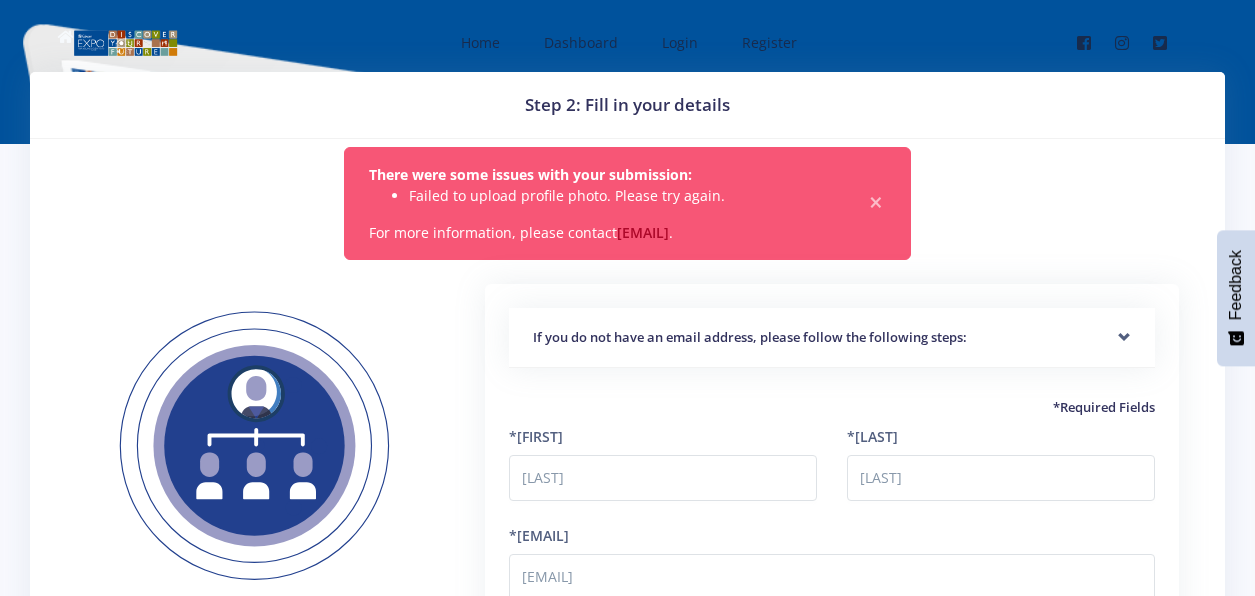 scroll, scrollTop: 0, scrollLeft: 0, axis: both 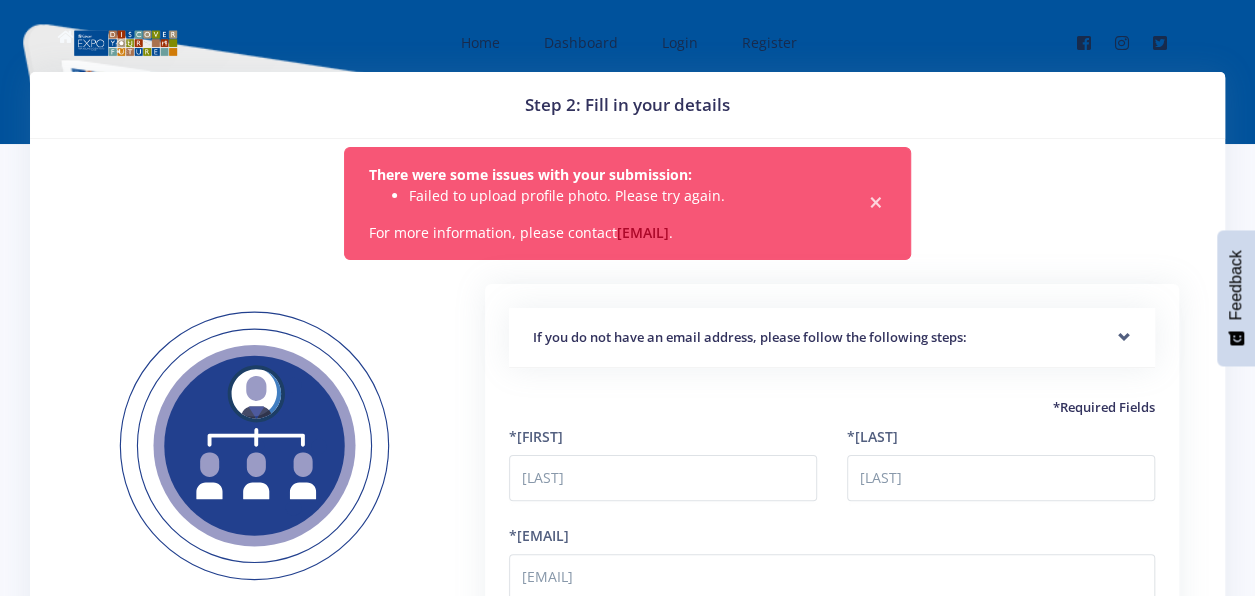 click on "×" at bounding box center (876, 203) 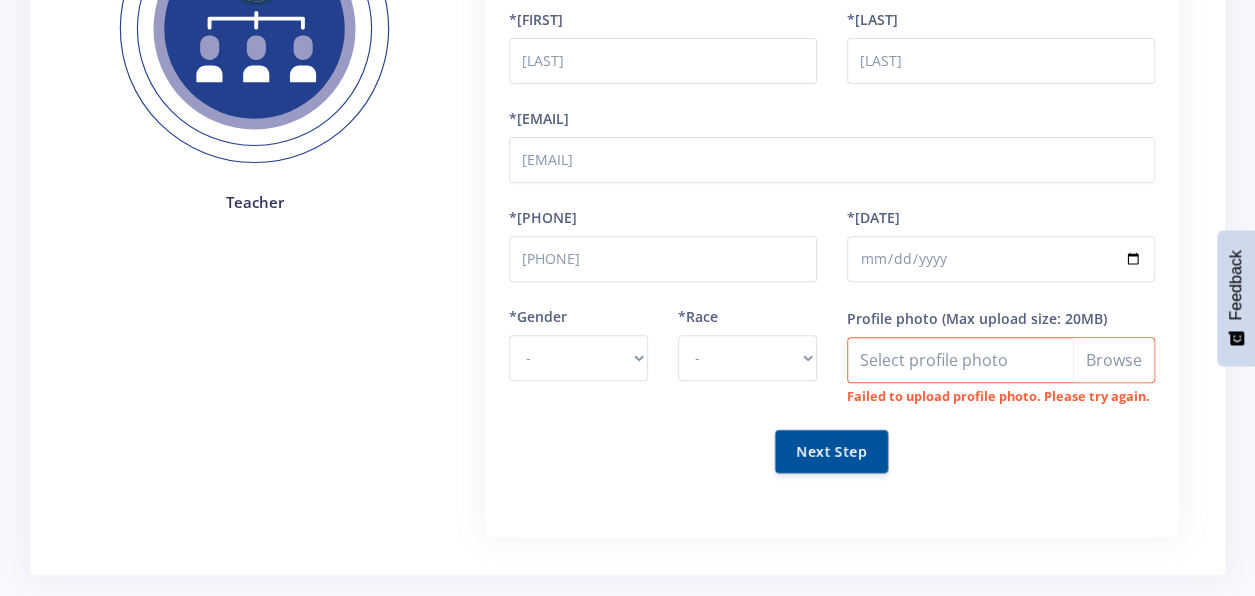 scroll, scrollTop: 422, scrollLeft: 0, axis: vertical 